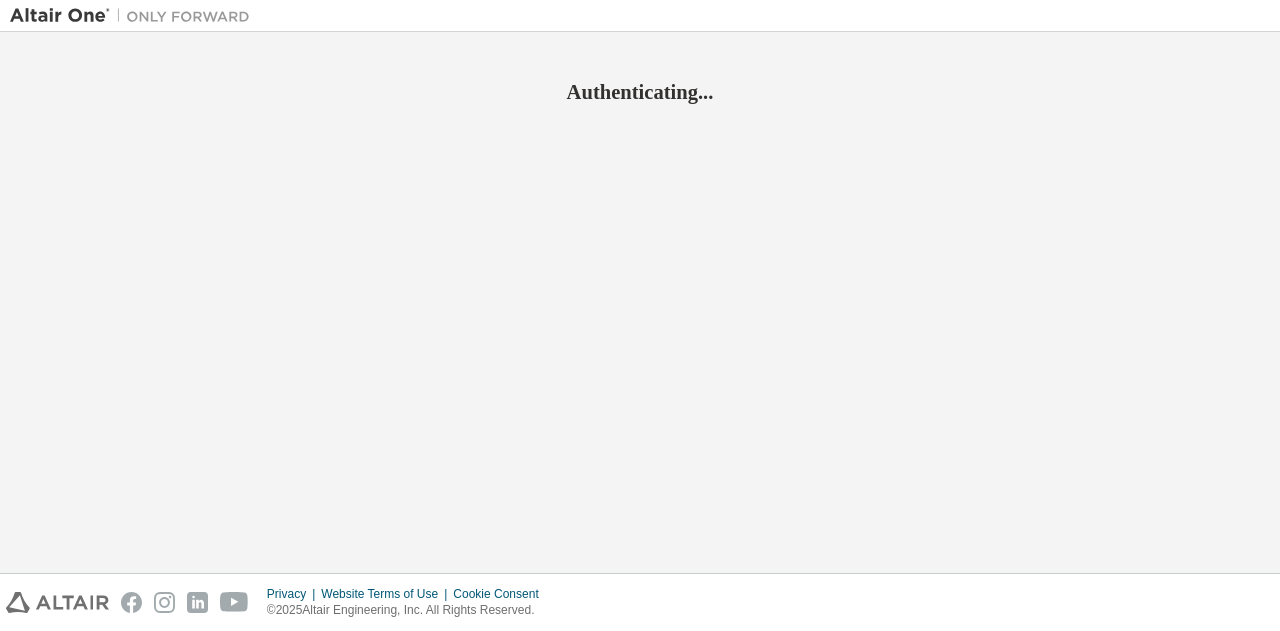 scroll, scrollTop: 0, scrollLeft: 0, axis: both 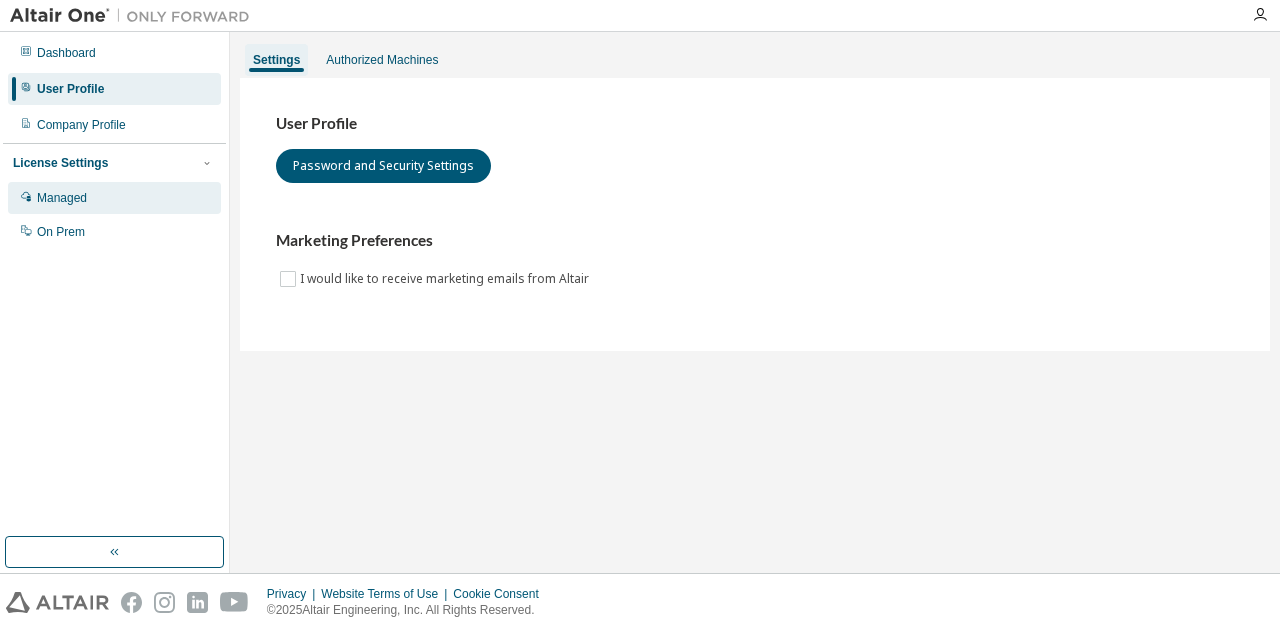 click on "Managed" at bounding box center [114, 198] 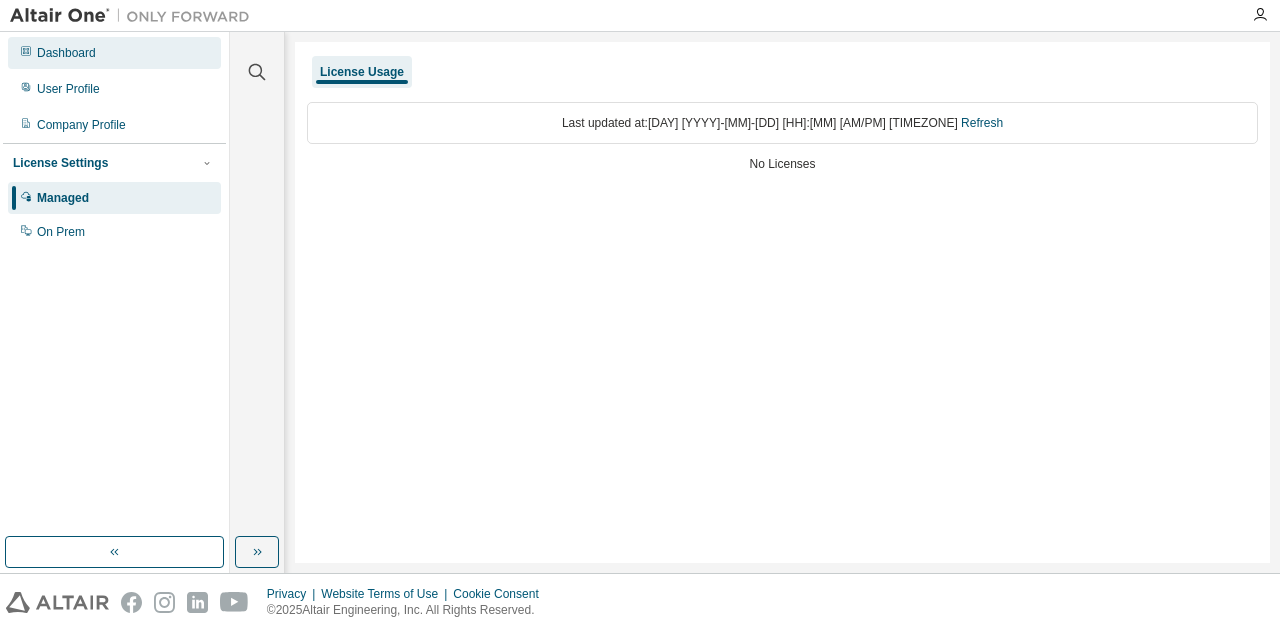 click on "Dashboard" at bounding box center [66, 53] 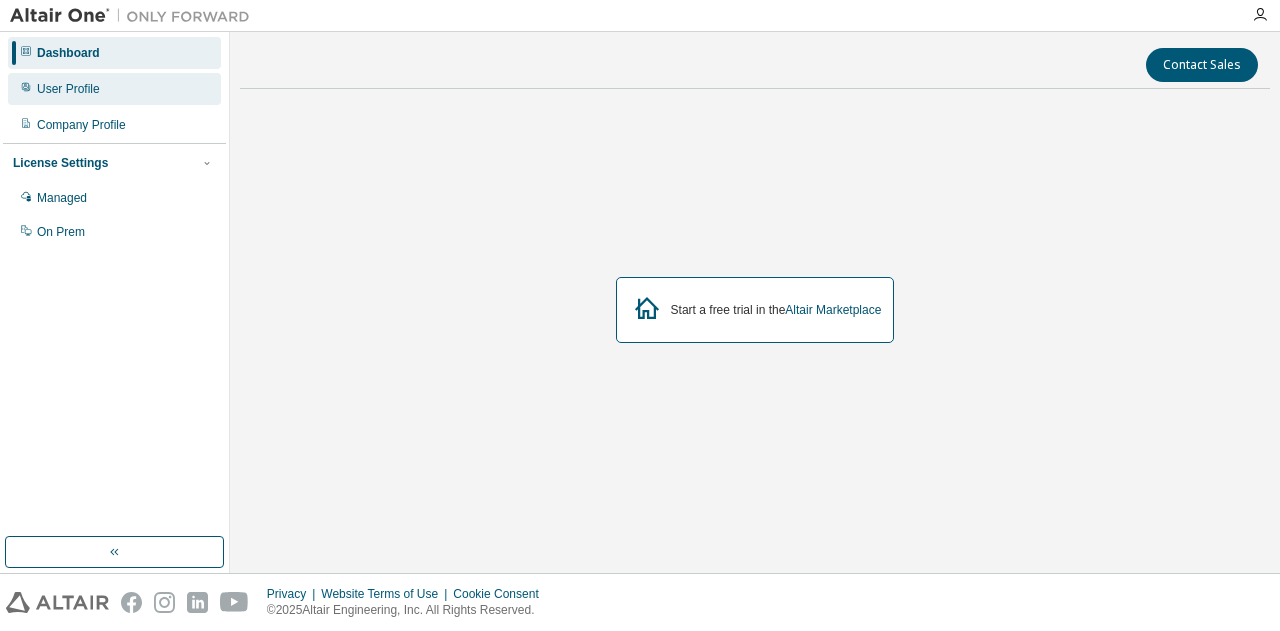 click on "User Profile" at bounding box center [68, 89] 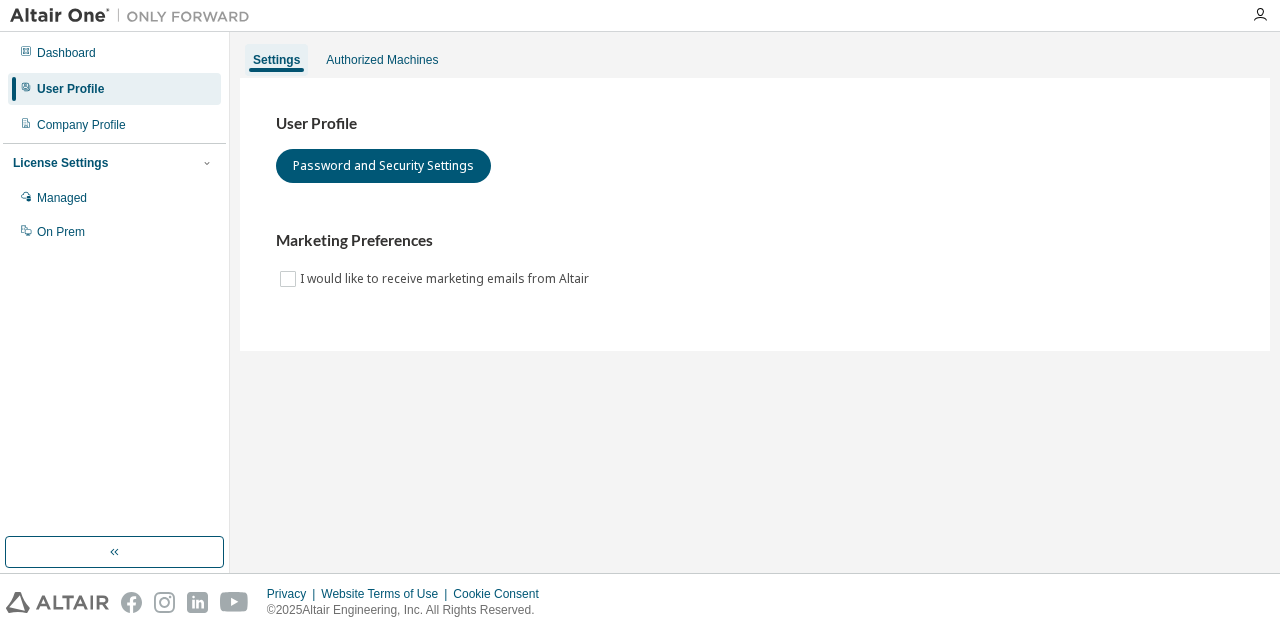 click at bounding box center (135, 16) 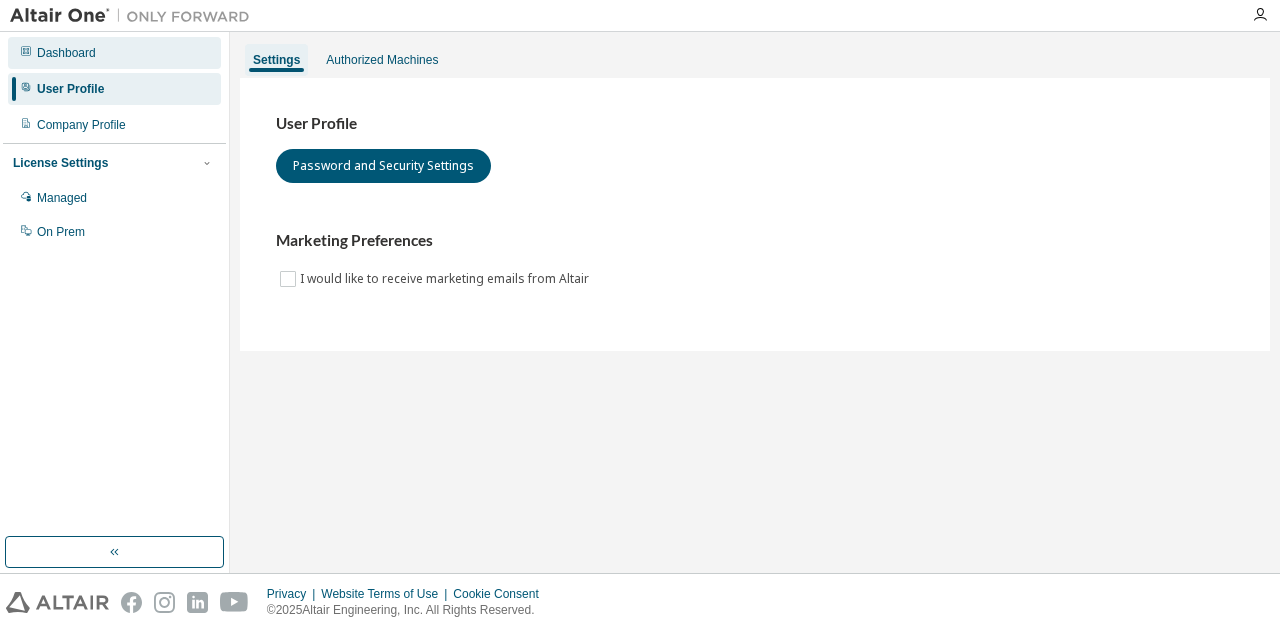click on "Dashboard" at bounding box center (66, 53) 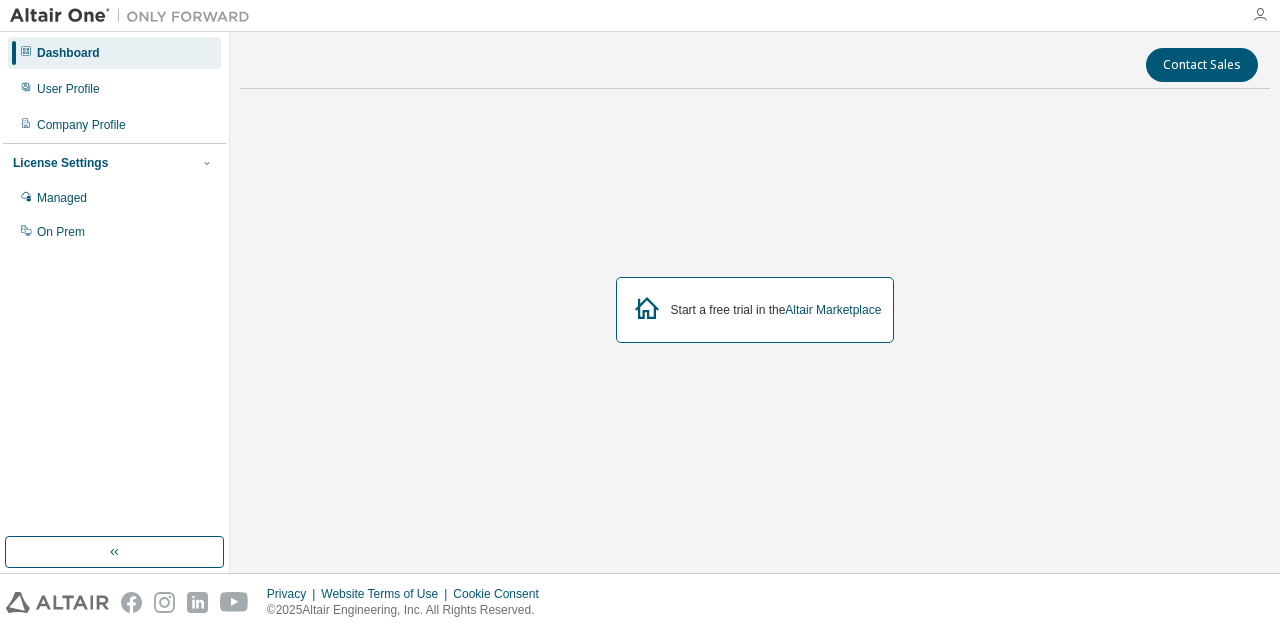 click at bounding box center (1260, 15) 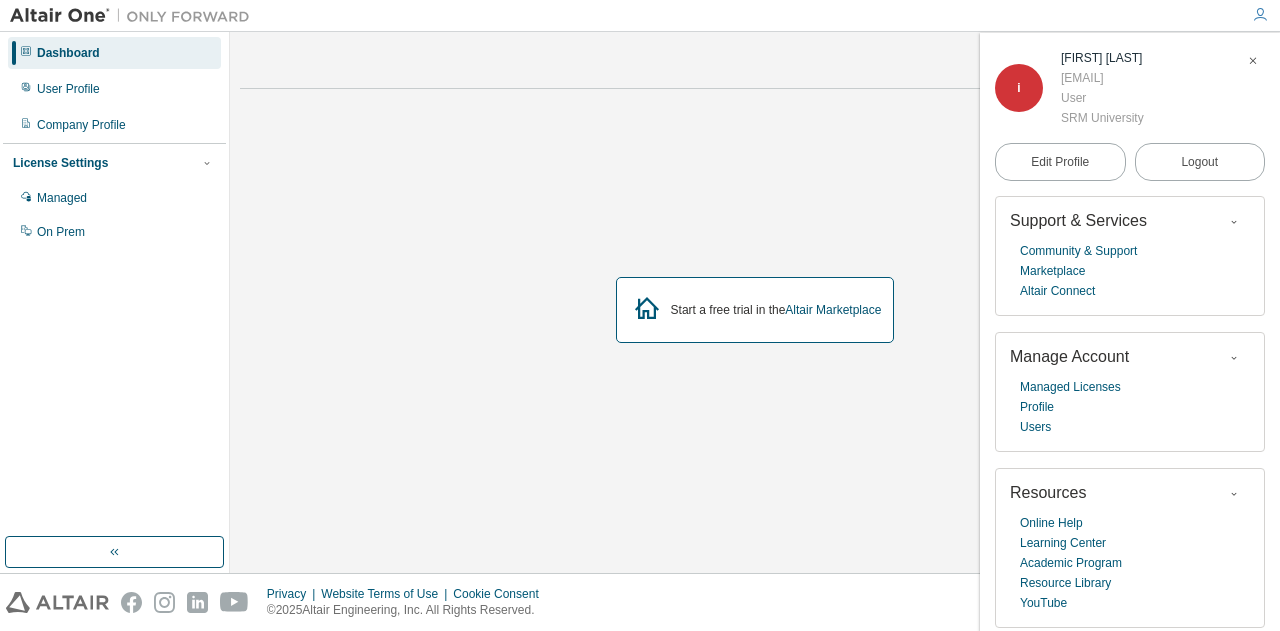 click on "Edit Profile Logout" at bounding box center [1130, 162] 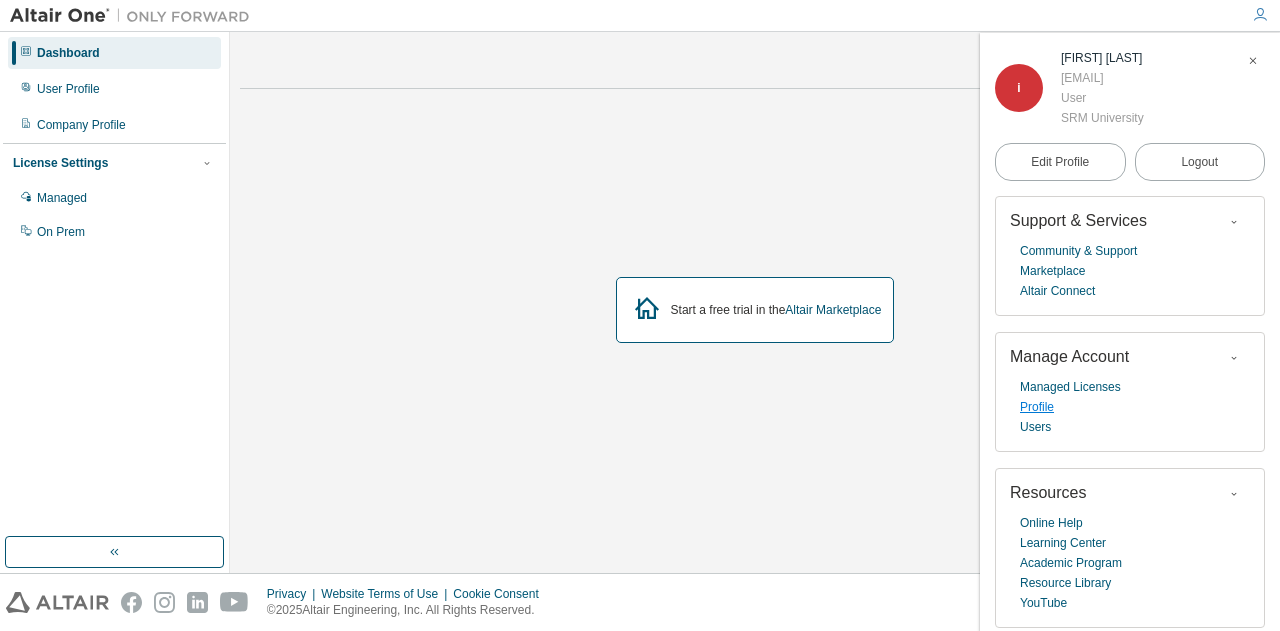 click on "Profile" at bounding box center (1037, 407) 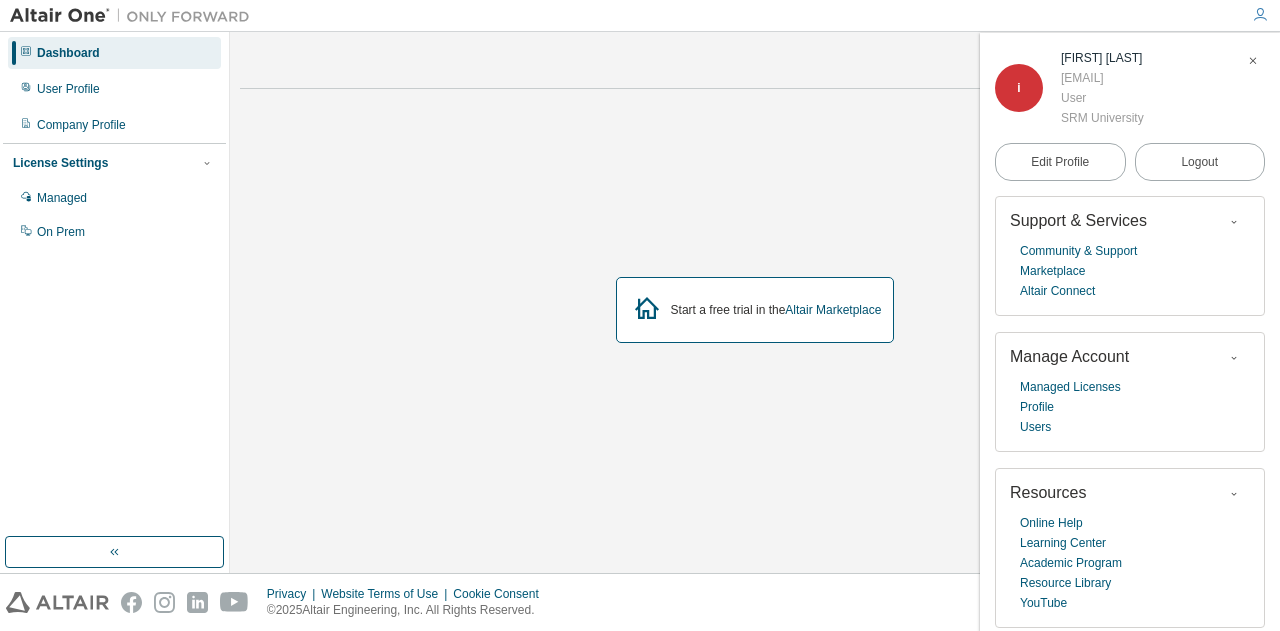 click on "Start a free trial in the  Altair Marketplace" at bounding box center (755, 310) 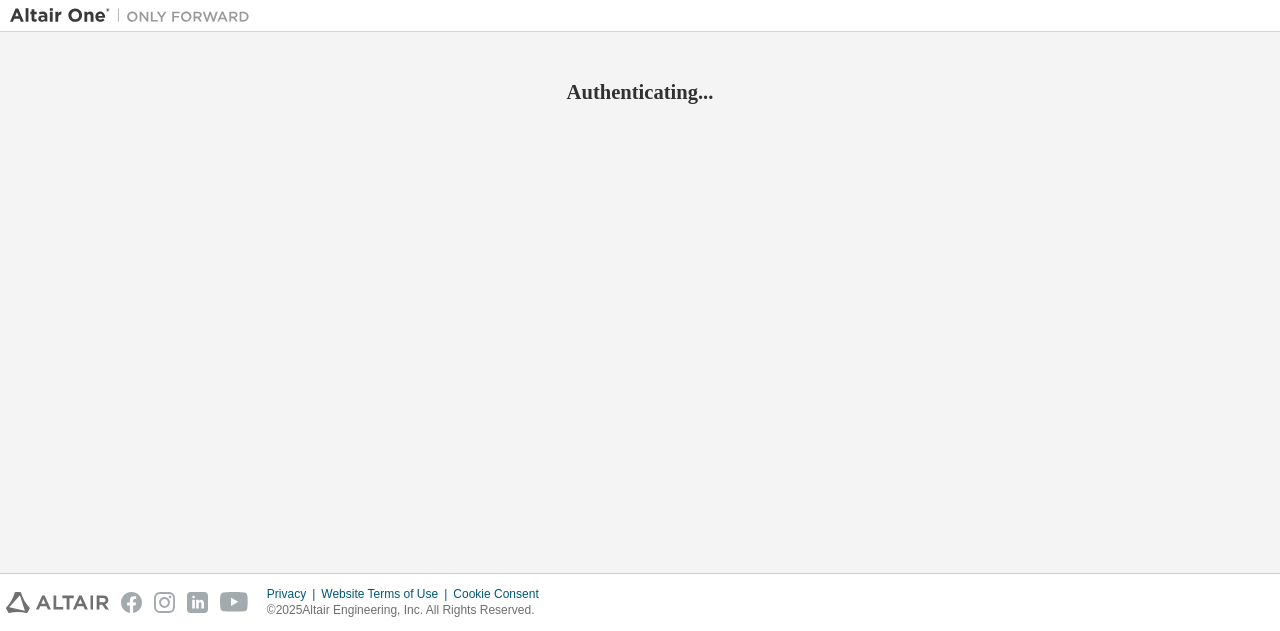 scroll, scrollTop: 0, scrollLeft: 0, axis: both 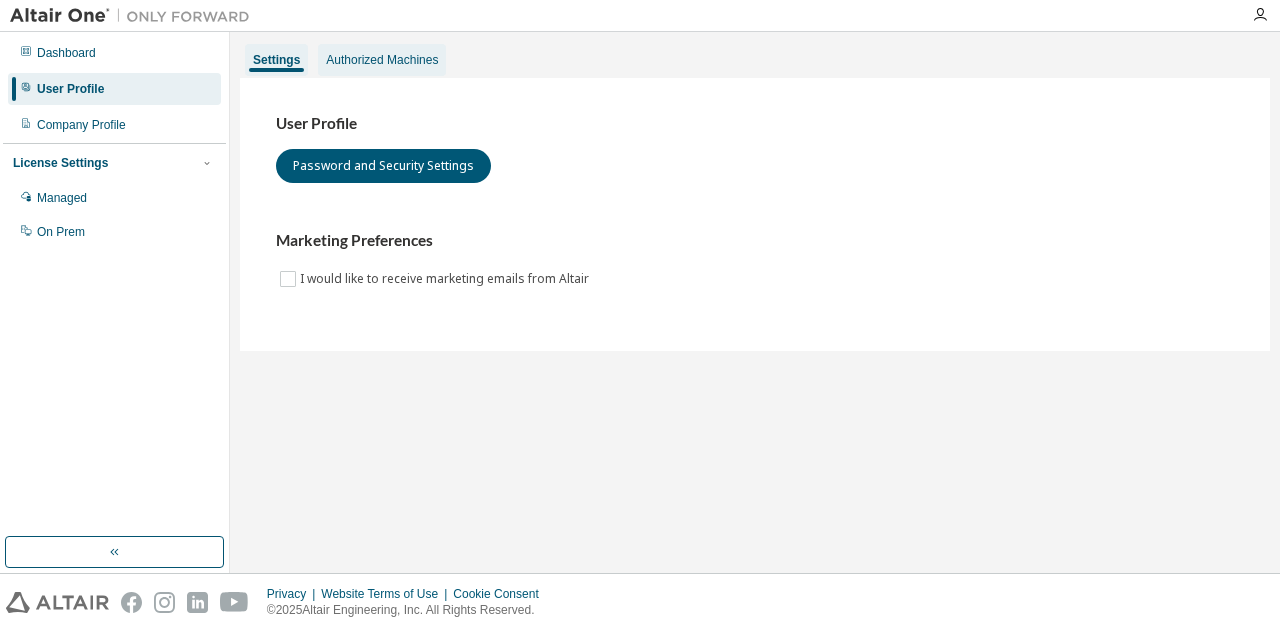 click on "Authorized Machines" at bounding box center [382, 60] 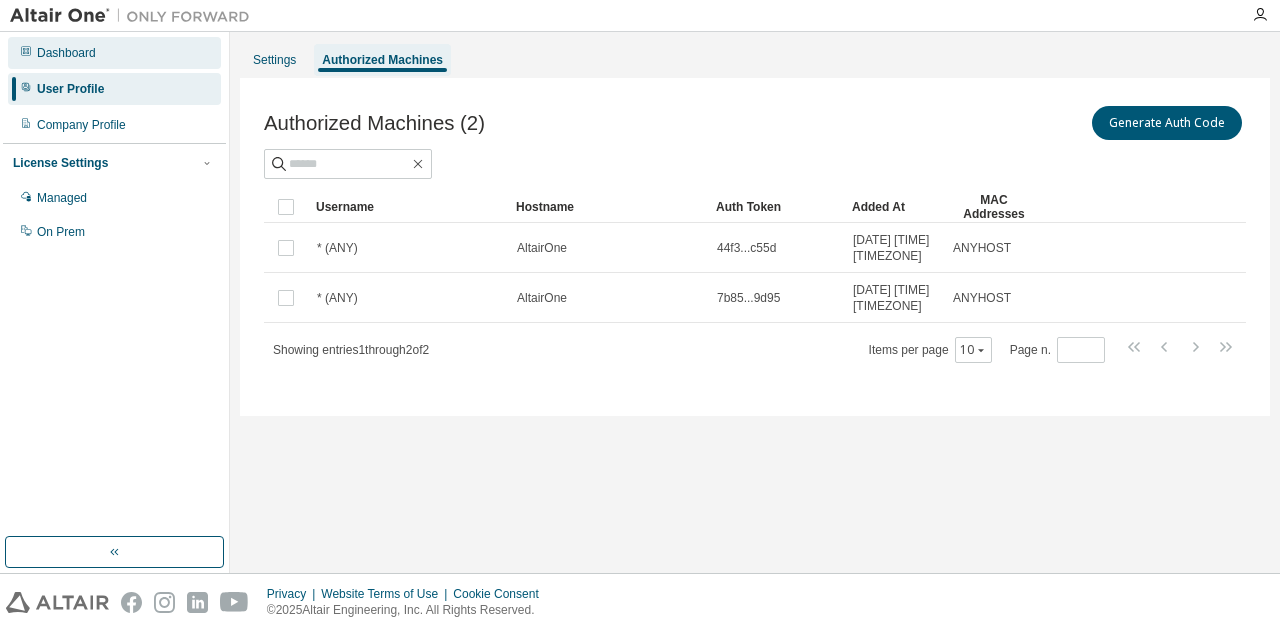 click on "Dashboard" at bounding box center [66, 53] 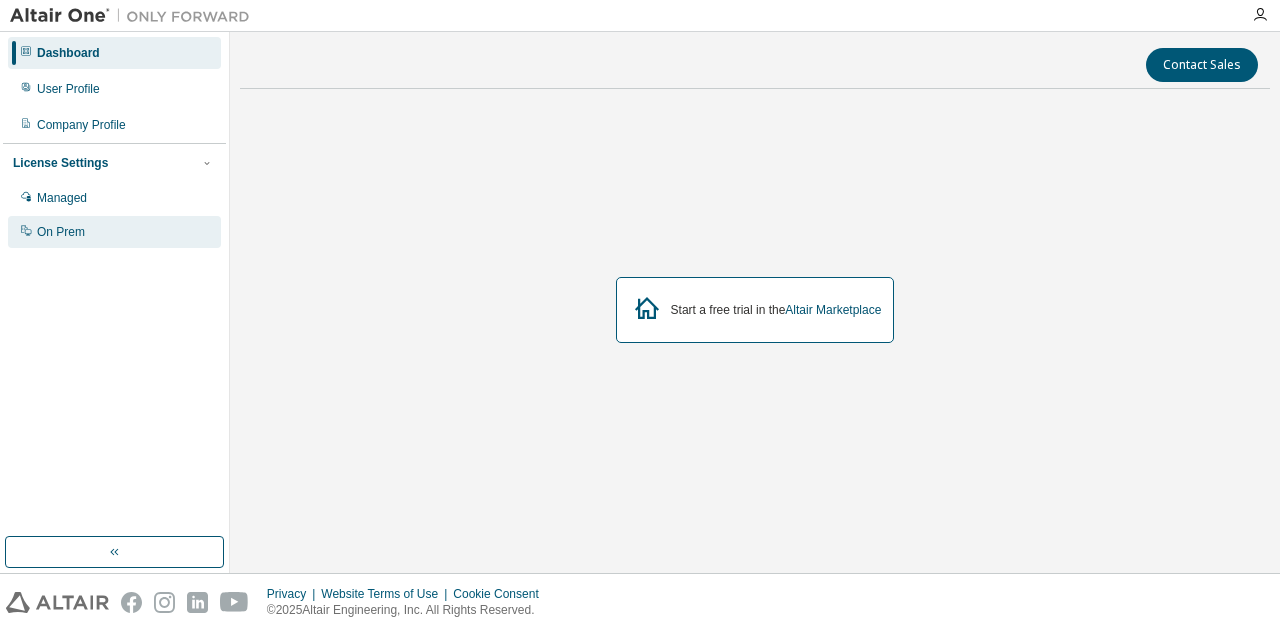 click on "On Prem" at bounding box center (114, 232) 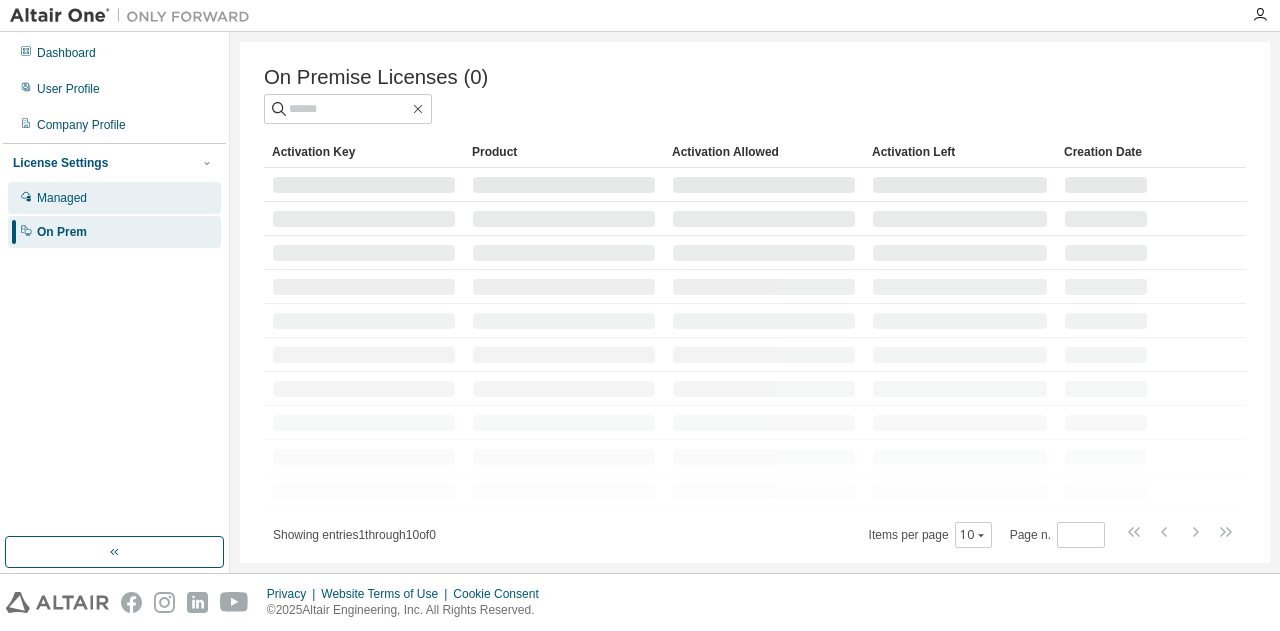 click on "Managed" at bounding box center [114, 198] 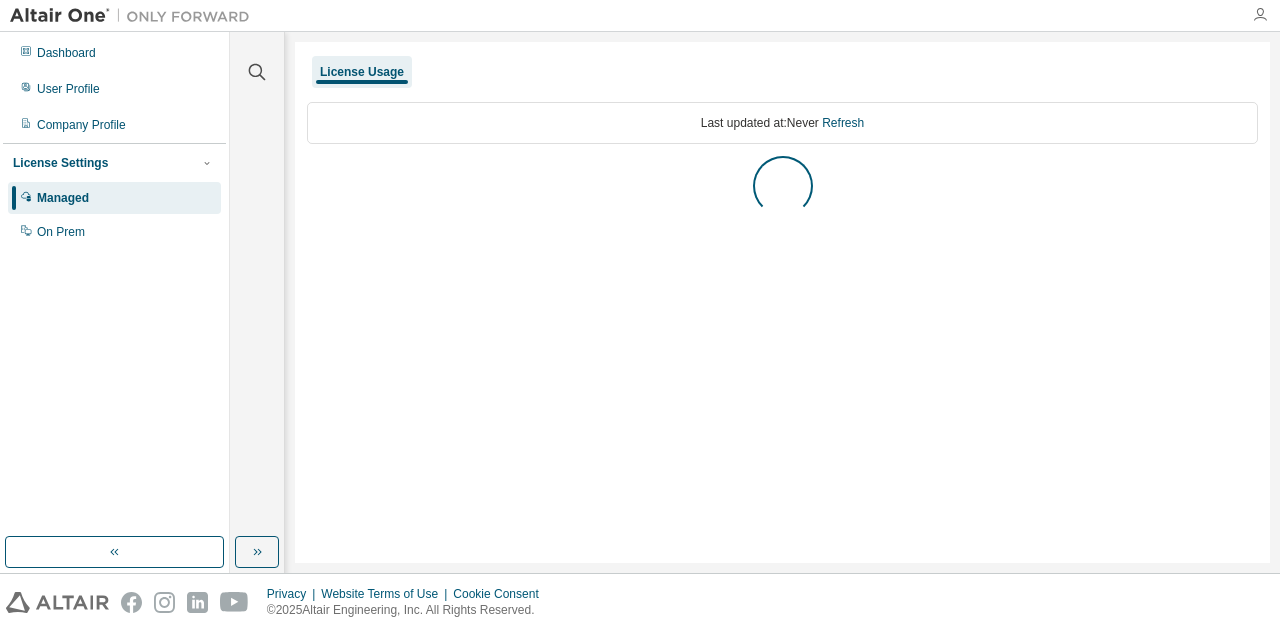 click at bounding box center (1260, 15) 